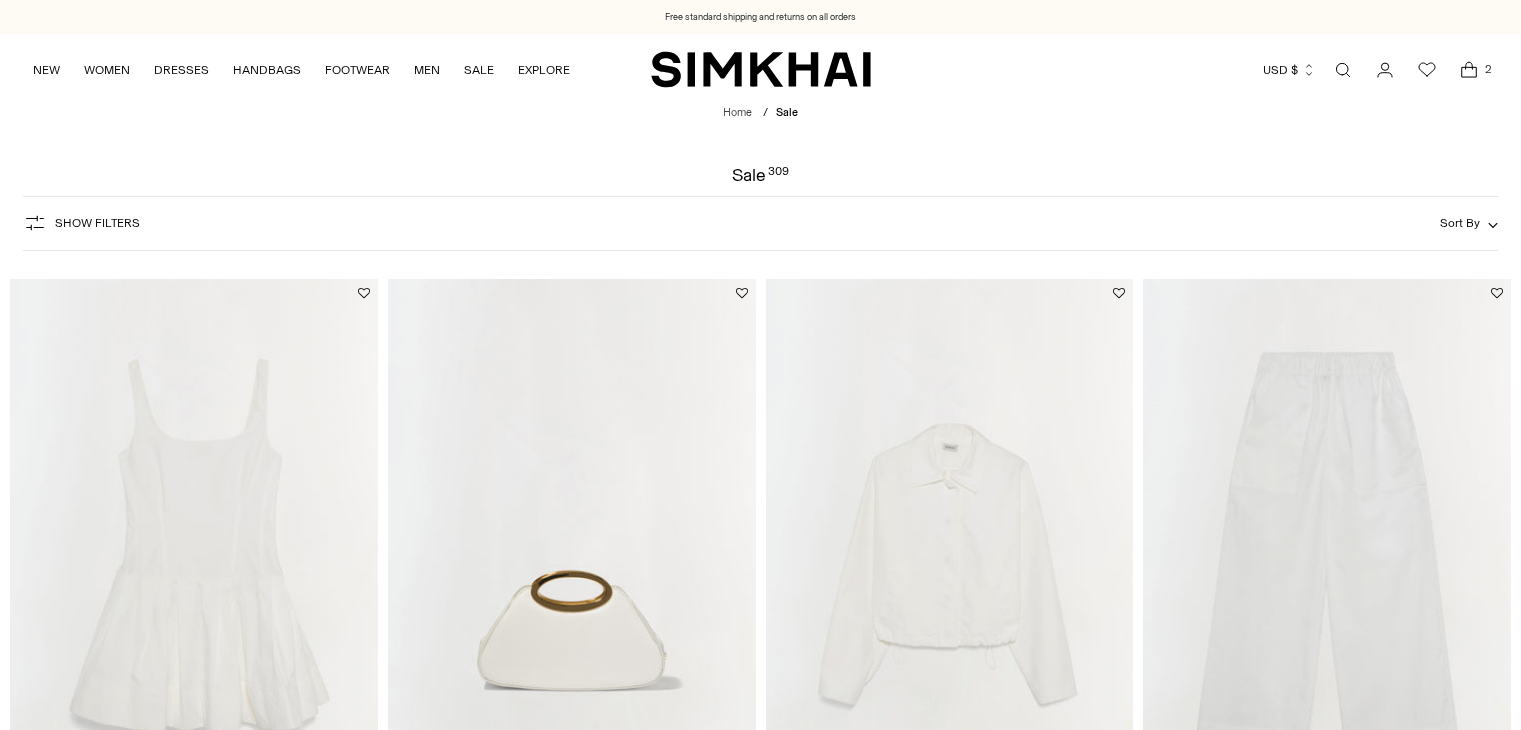 scroll, scrollTop: 0, scrollLeft: 0, axis: both 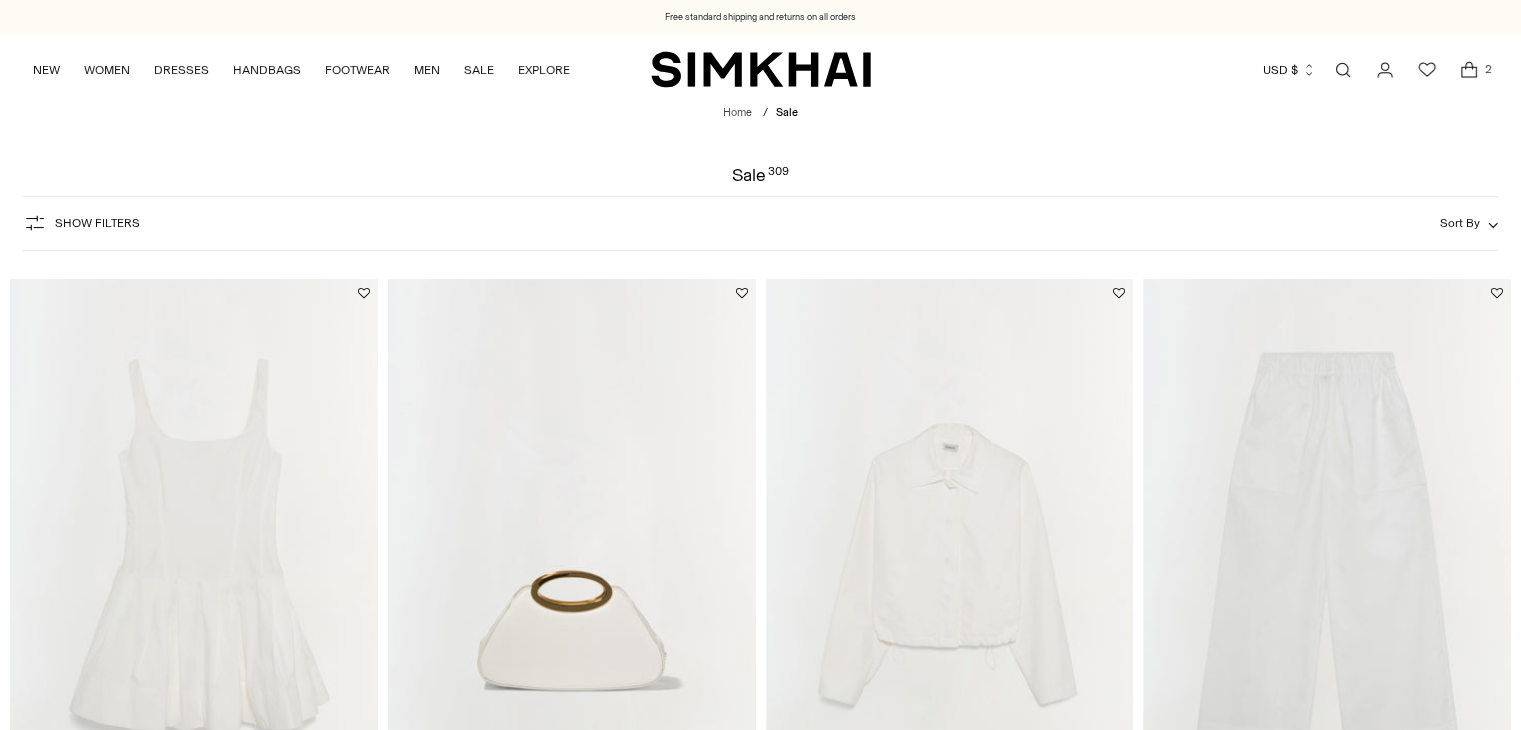 click at bounding box center [1469, 70] 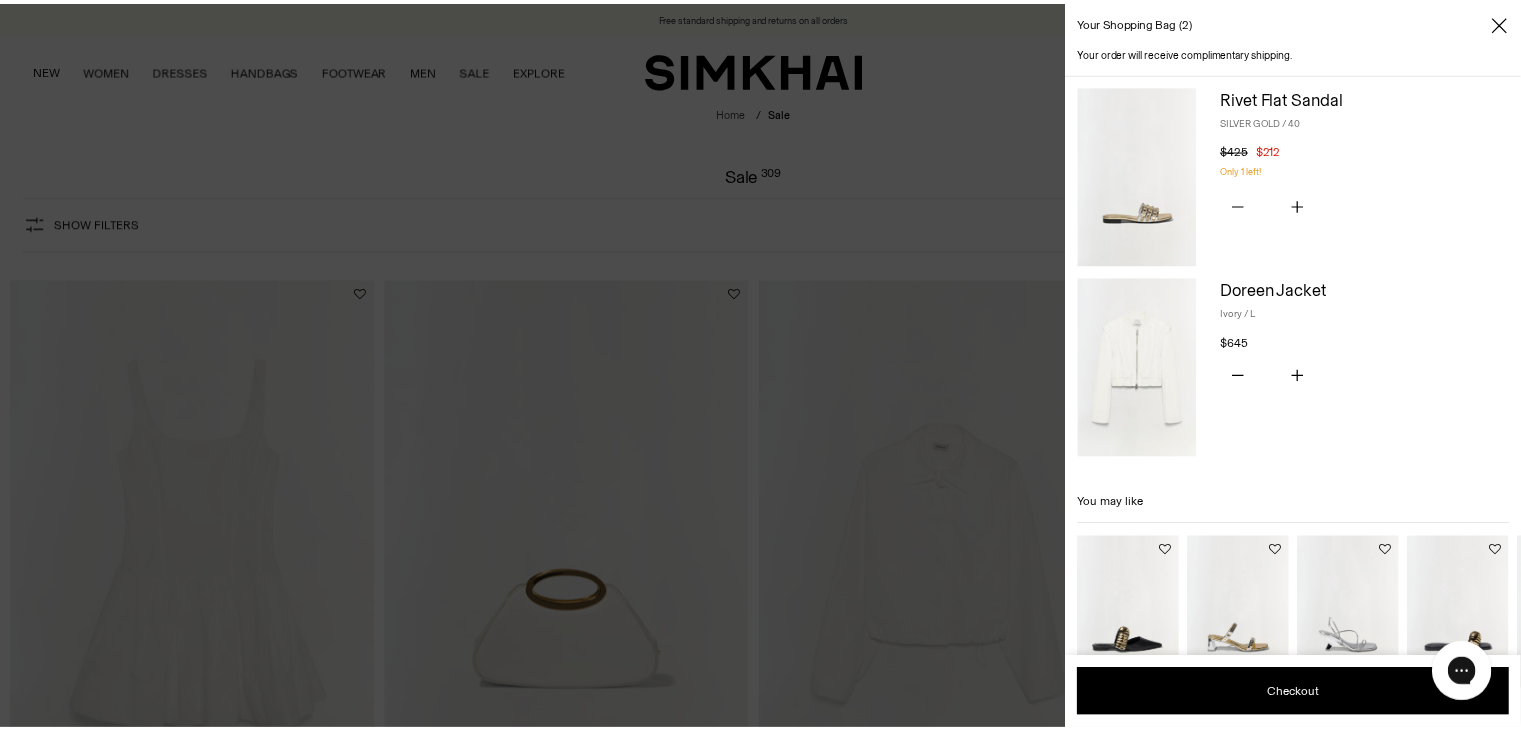 scroll, scrollTop: 0, scrollLeft: 0, axis: both 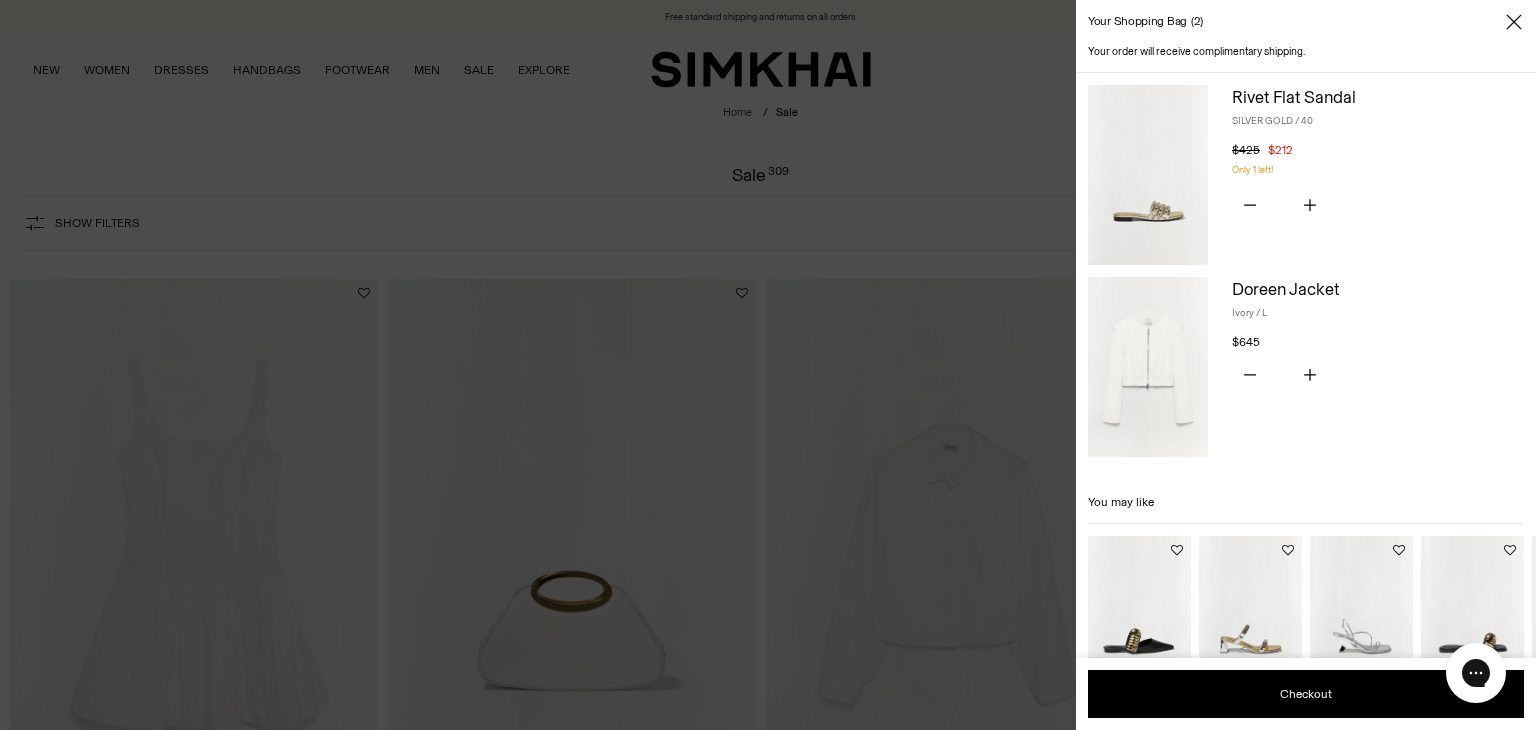 click at bounding box center (768, 365) 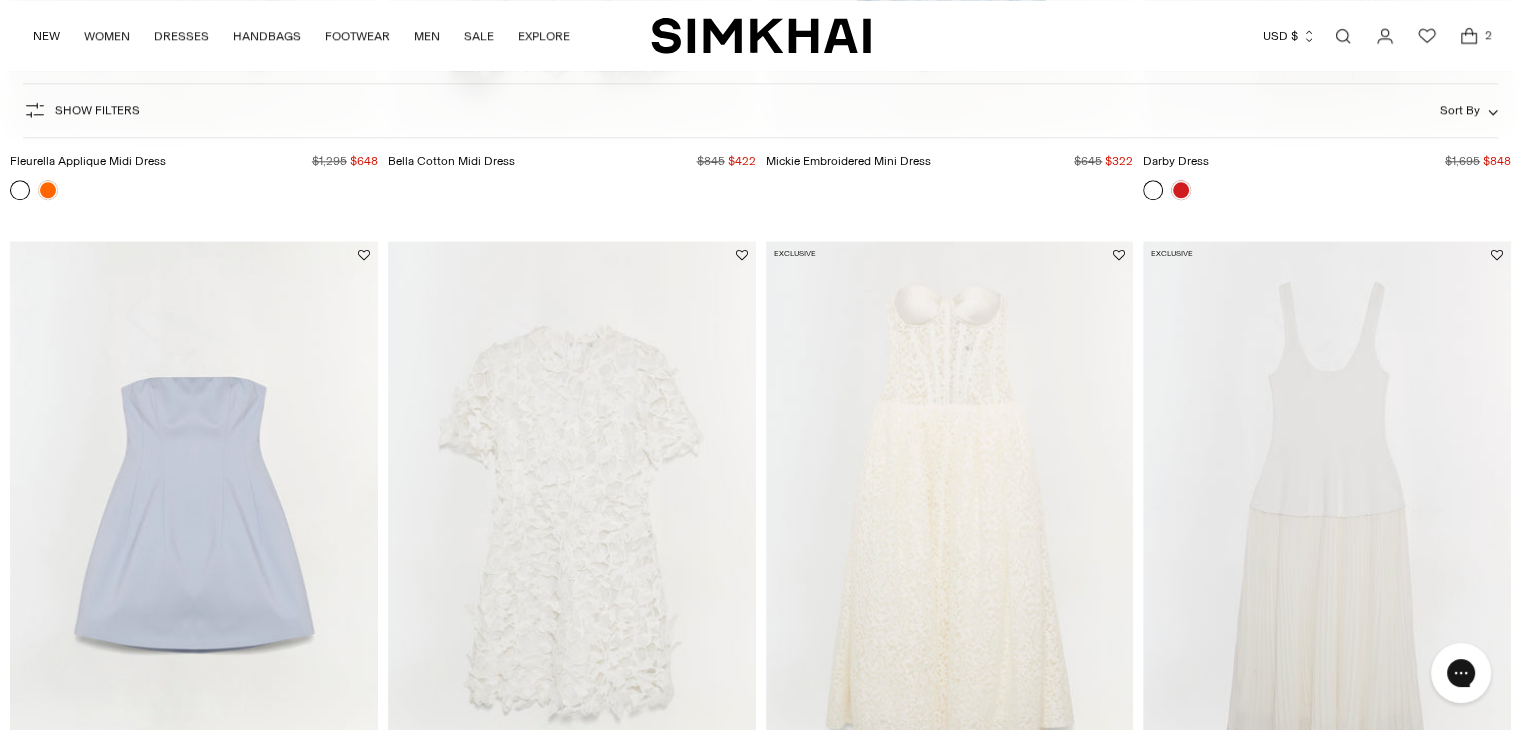 scroll, scrollTop: 1797, scrollLeft: 0, axis: vertical 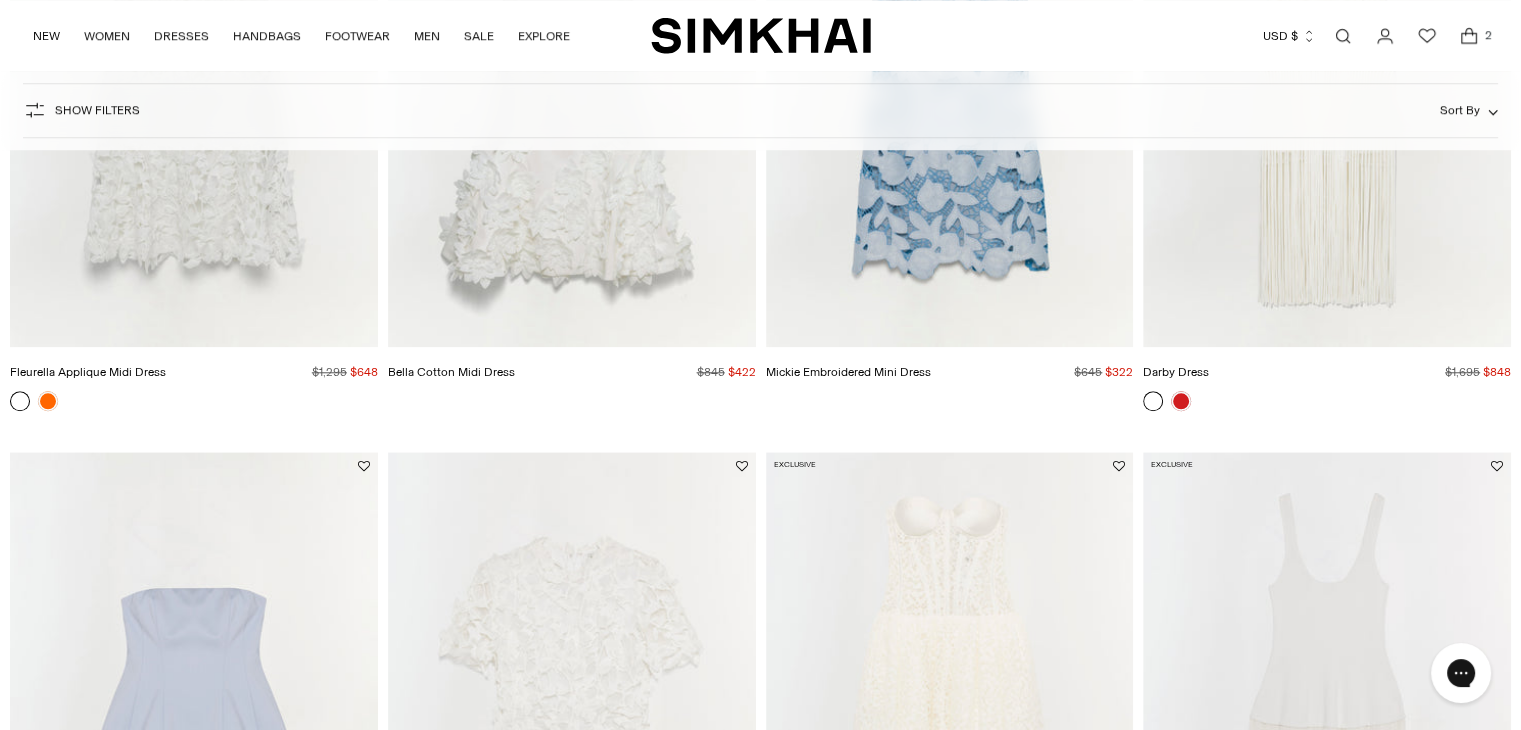 click 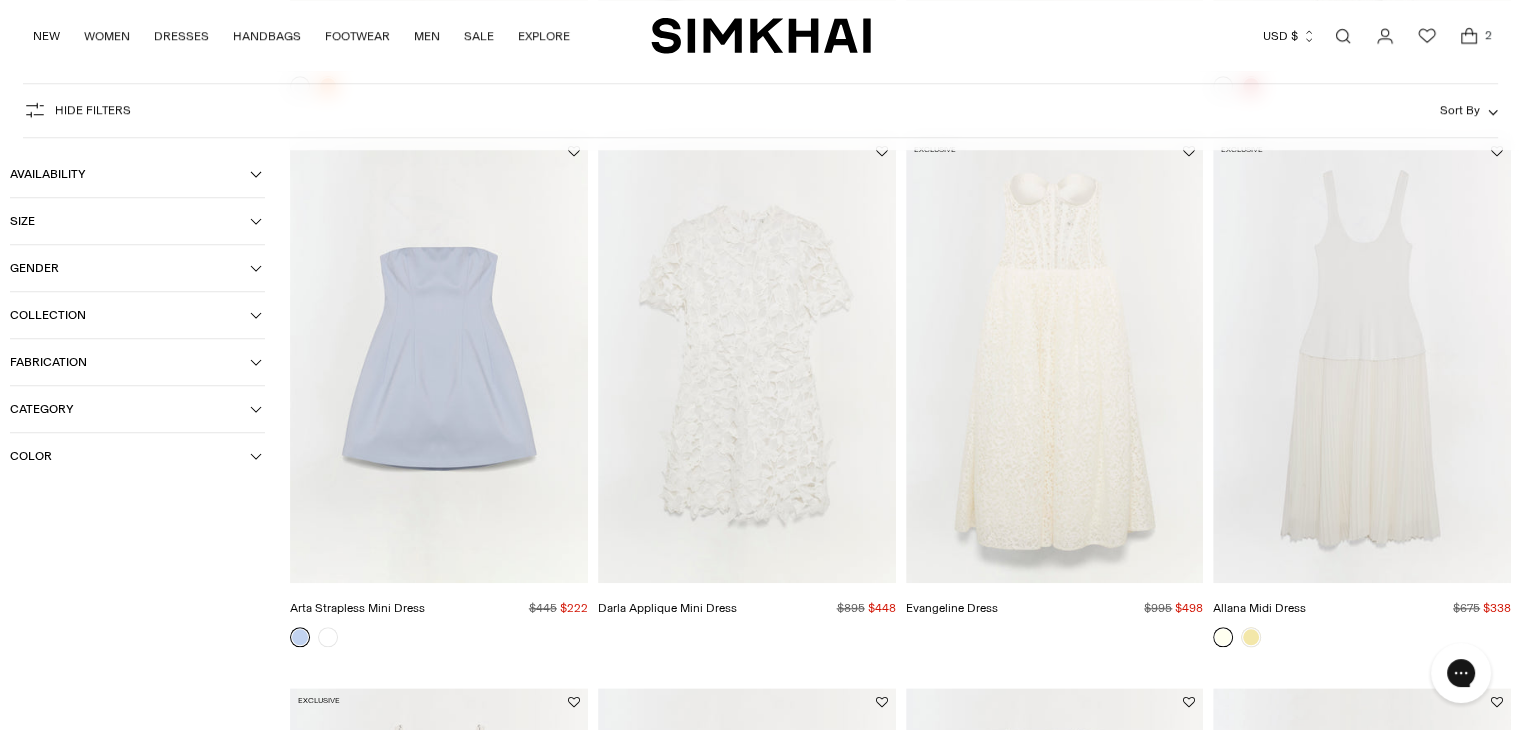 click on "Collection" at bounding box center (130, 315) 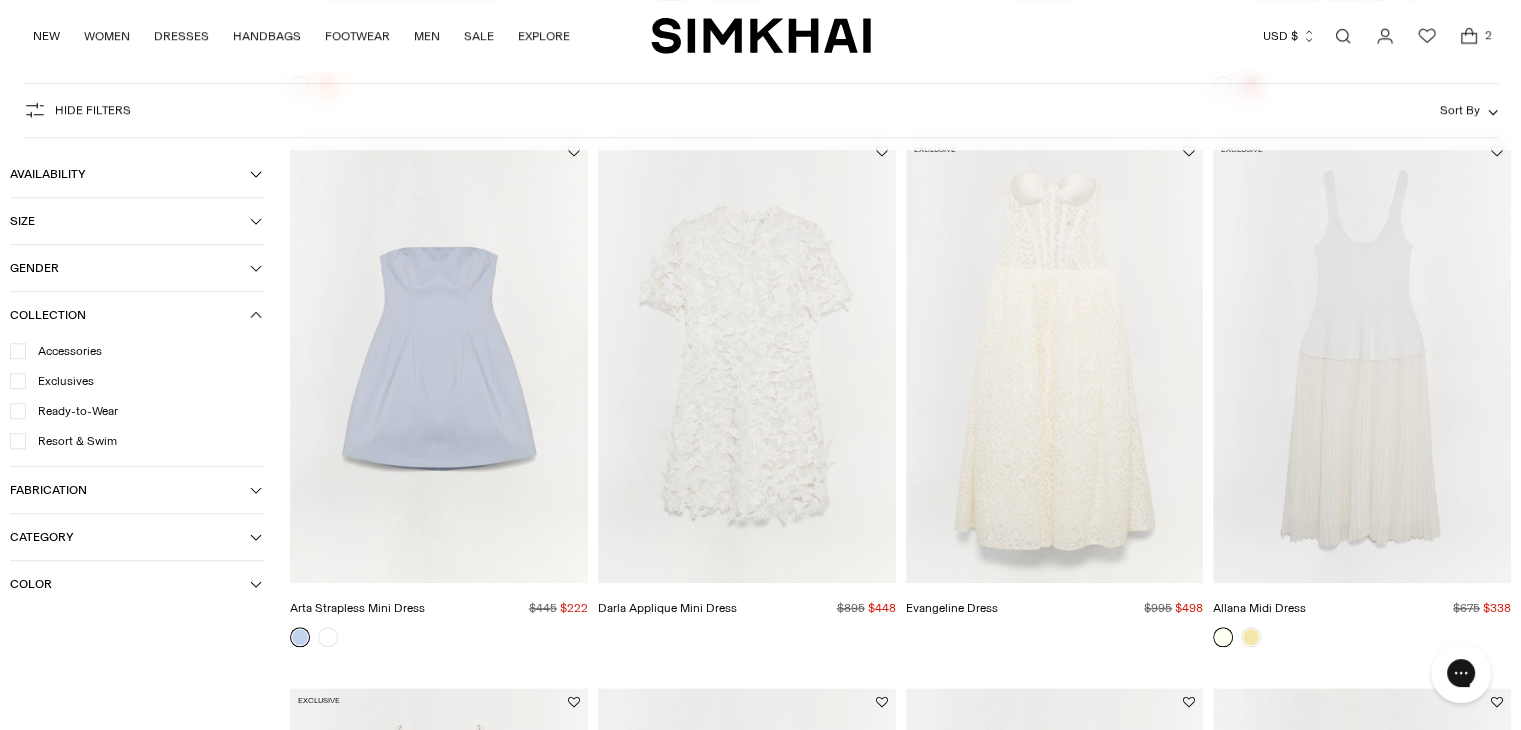 click at bounding box center (0, 0) 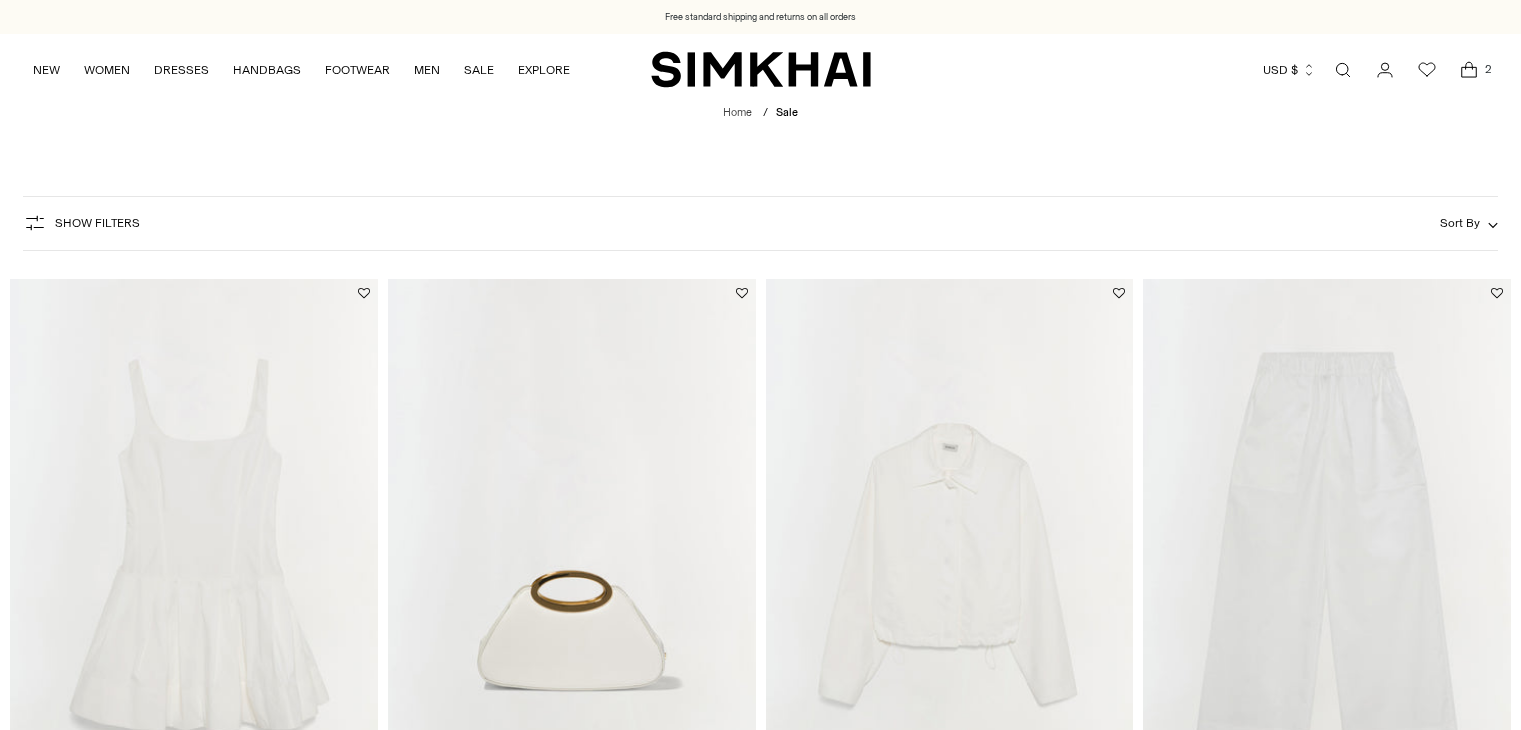 scroll, scrollTop: 1797, scrollLeft: 0, axis: vertical 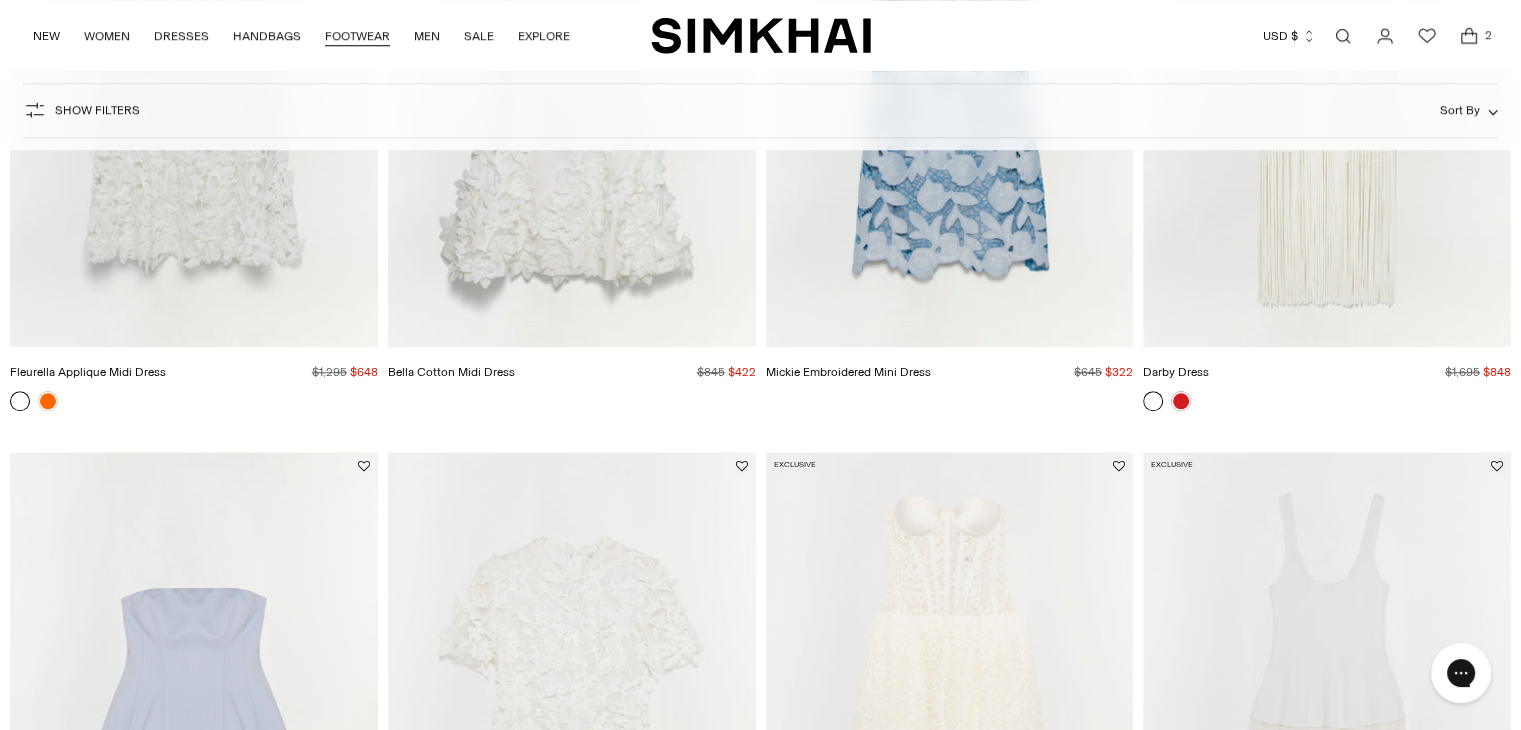 click on "FOOTWEAR" at bounding box center [357, 36] 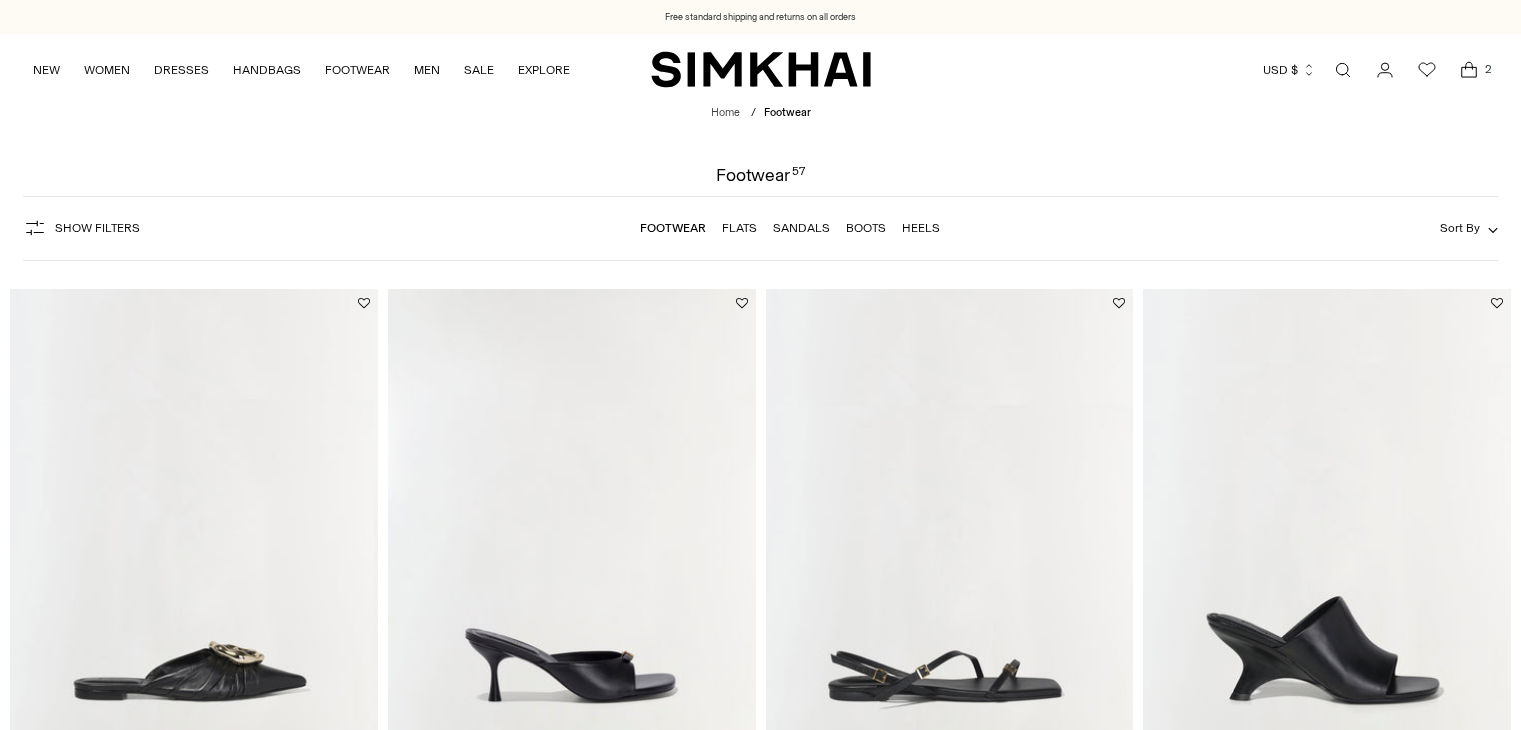 scroll, scrollTop: 0, scrollLeft: 0, axis: both 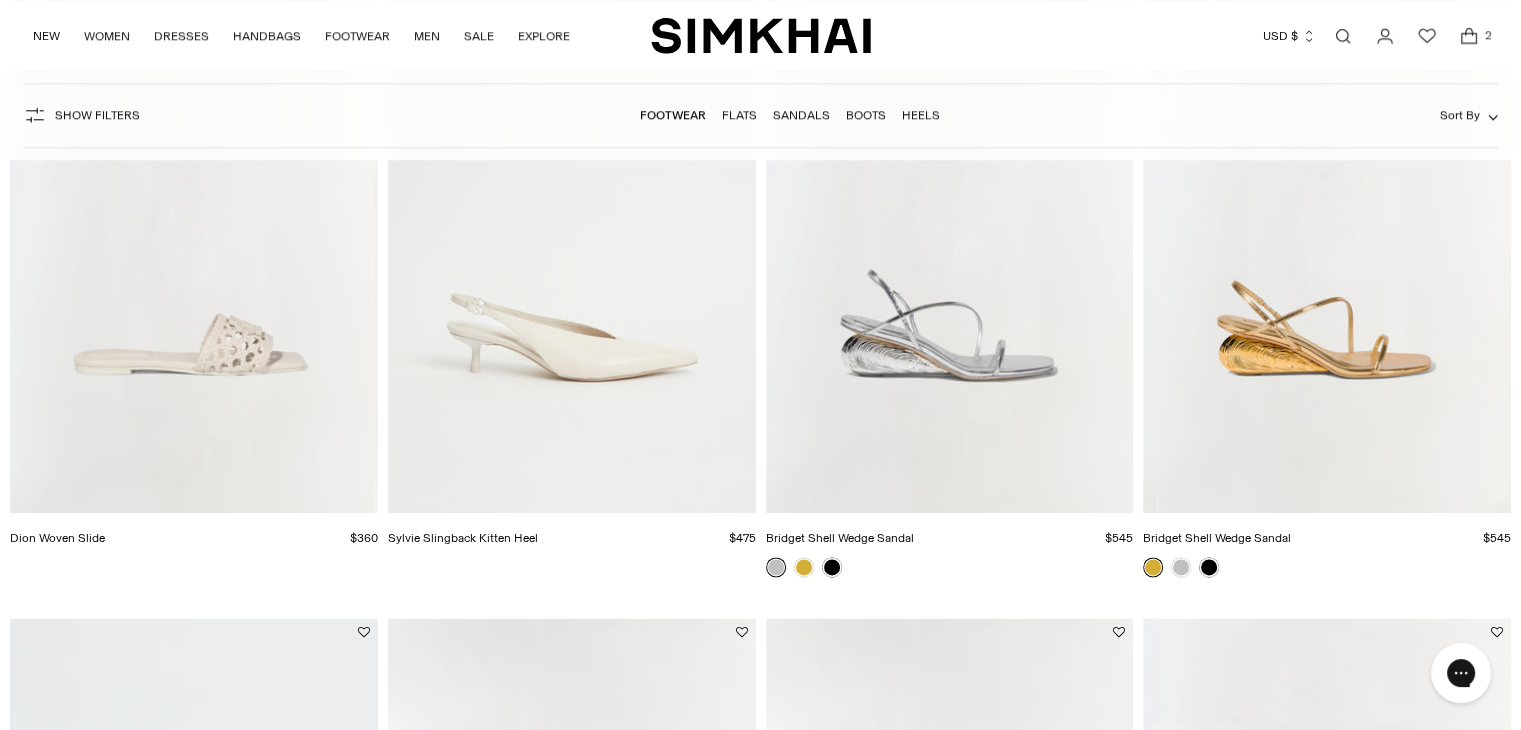 click at bounding box center [0, 0] 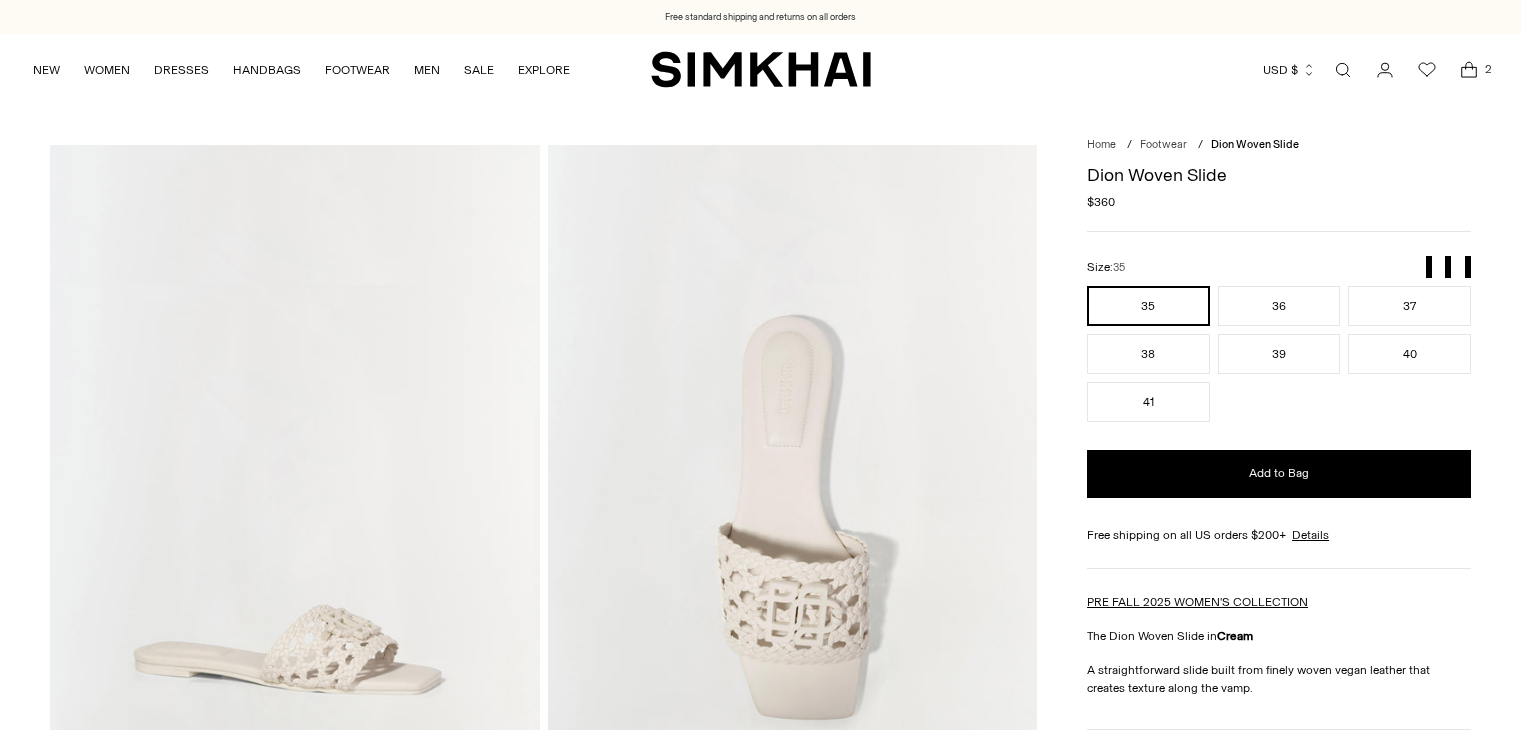 scroll, scrollTop: 0, scrollLeft: 0, axis: both 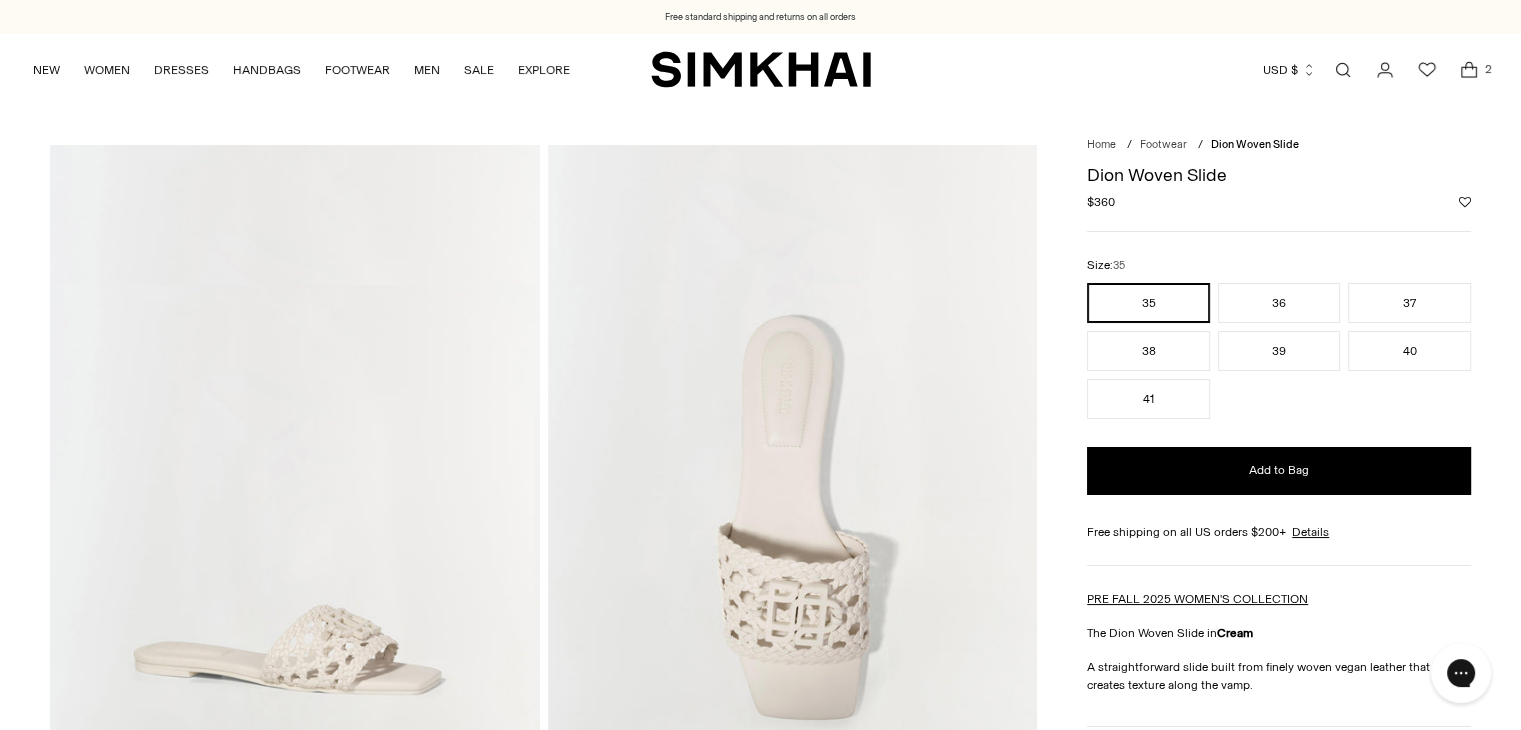 click at bounding box center (294, 512) 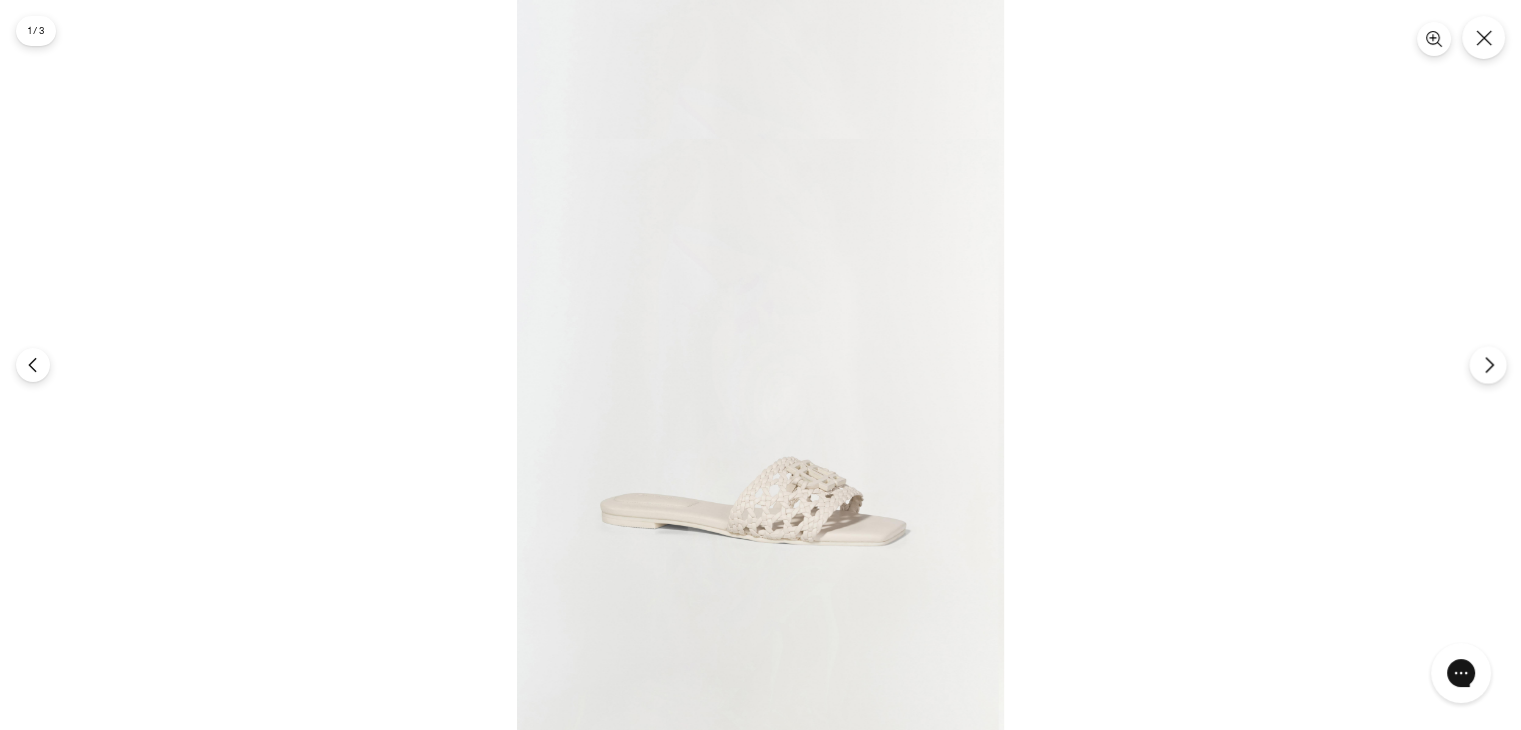 click at bounding box center (1487, 364) 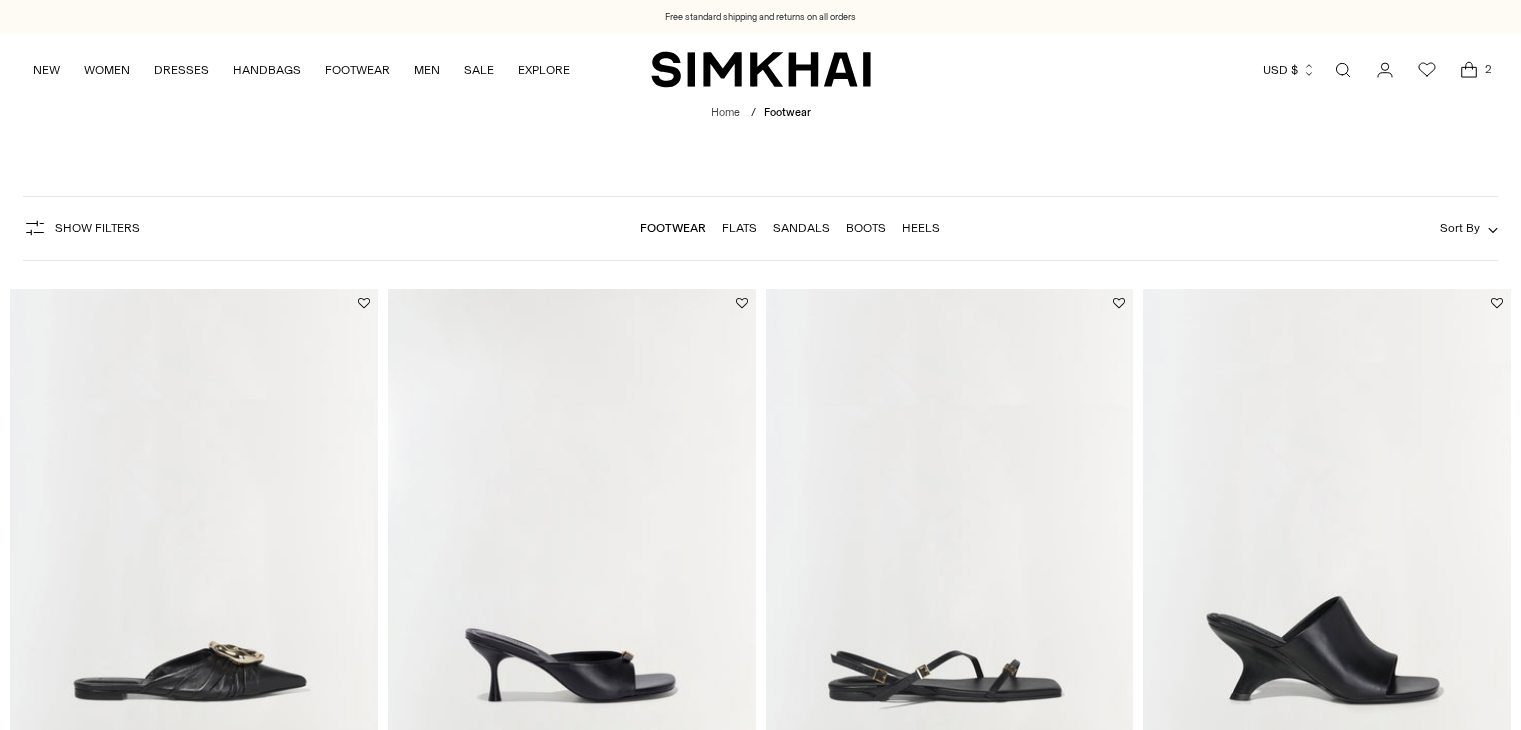scroll, scrollTop: 2764, scrollLeft: 0, axis: vertical 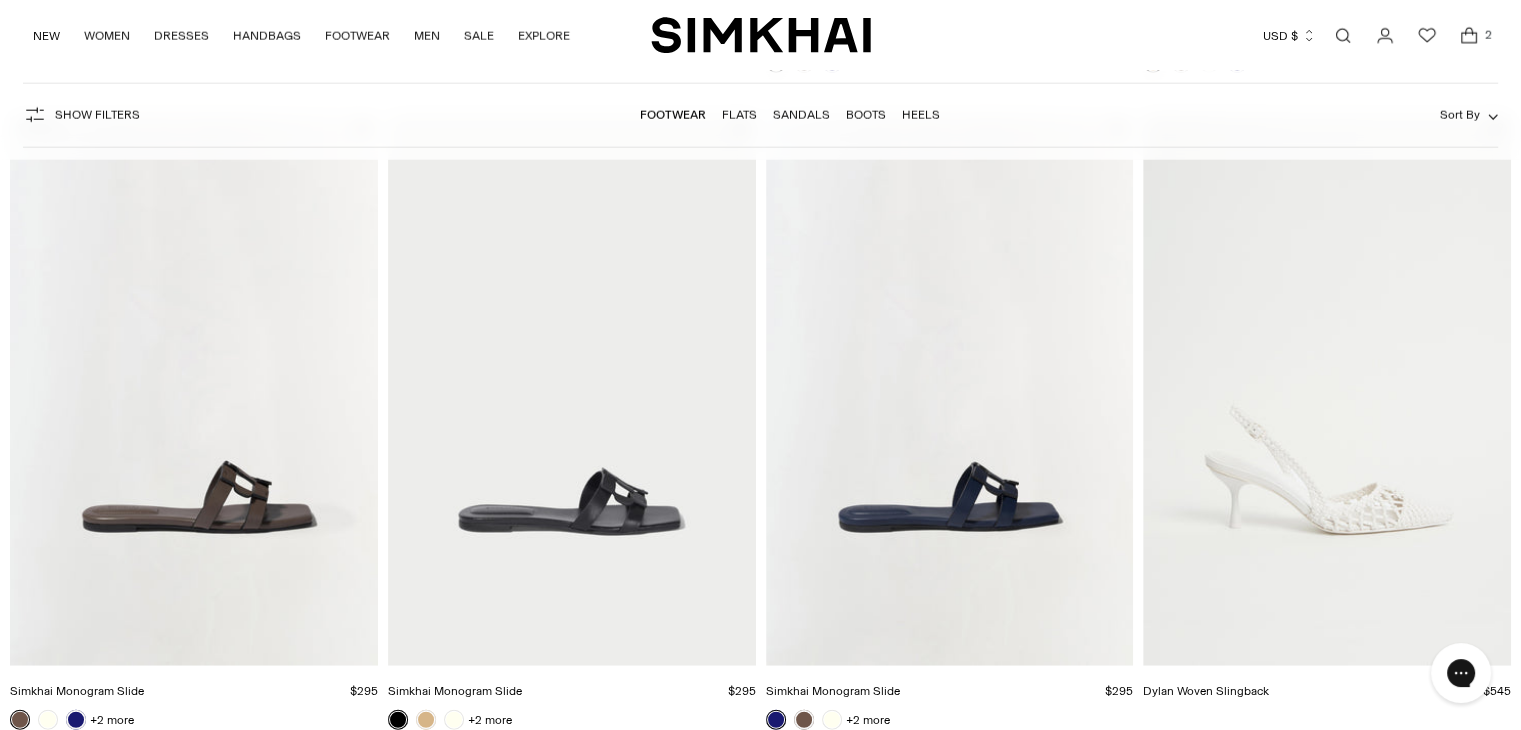click on "$545" at bounding box center [1497, 691] 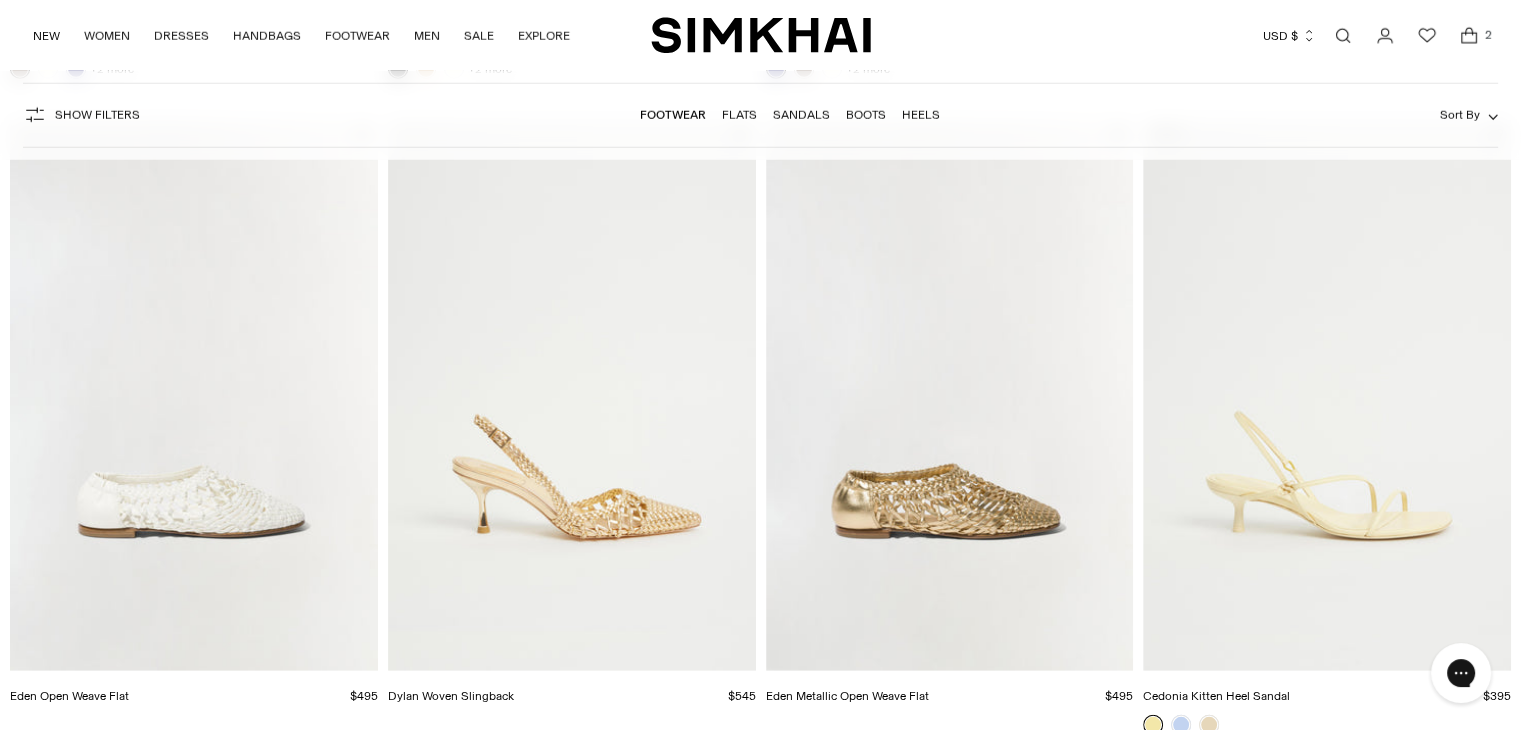 scroll, scrollTop: 5496, scrollLeft: 0, axis: vertical 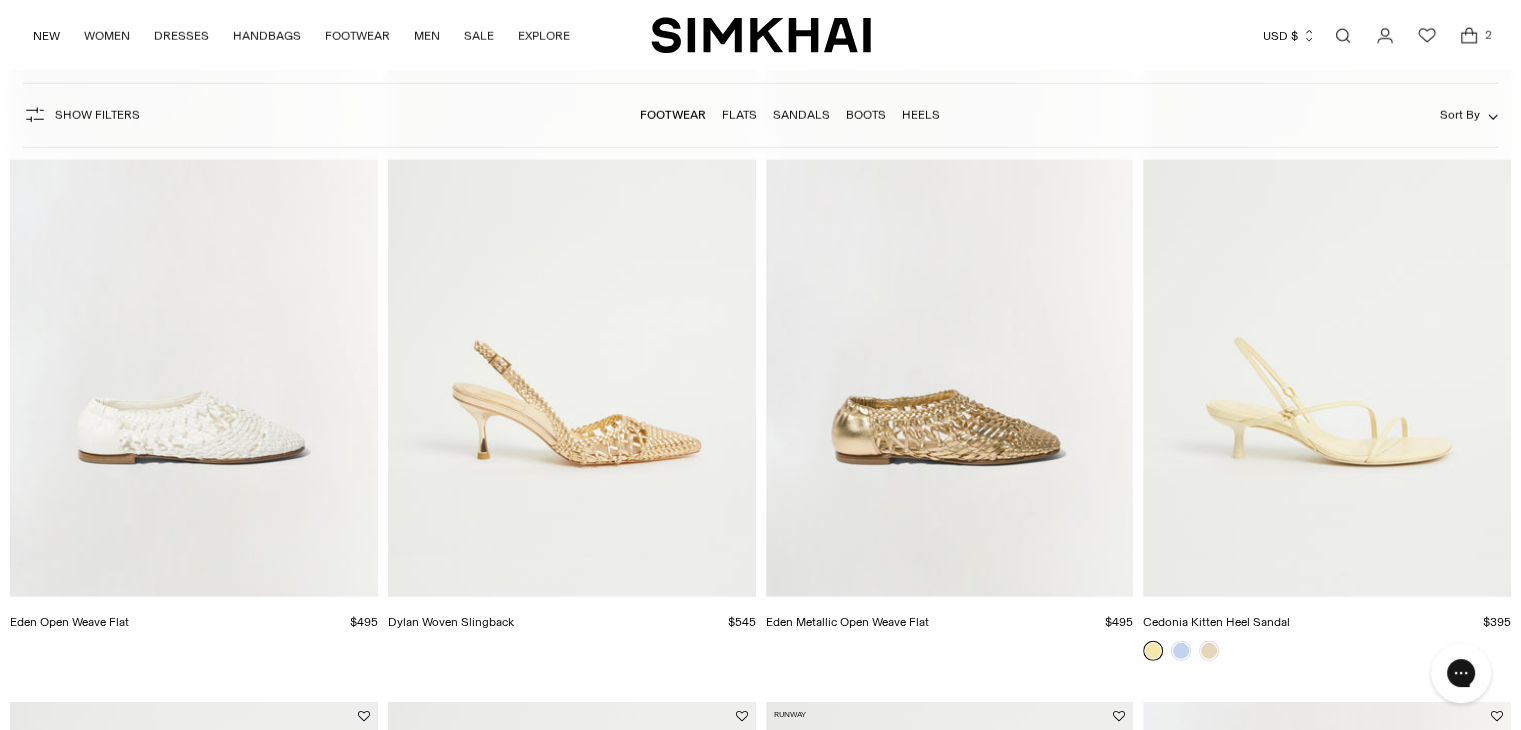 click on "$395" at bounding box center [1497, 622] 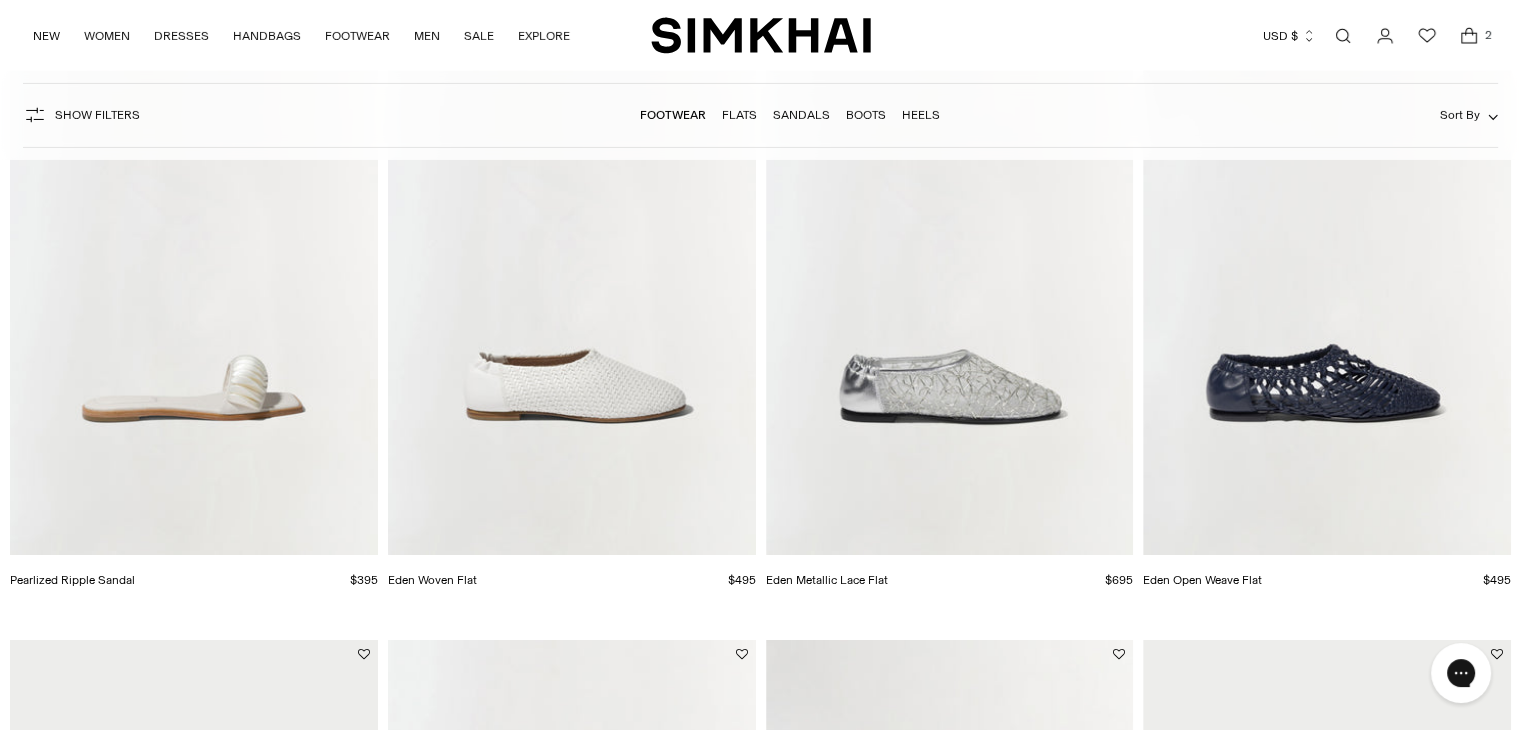 scroll, scrollTop: 6878, scrollLeft: 0, axis: vertical 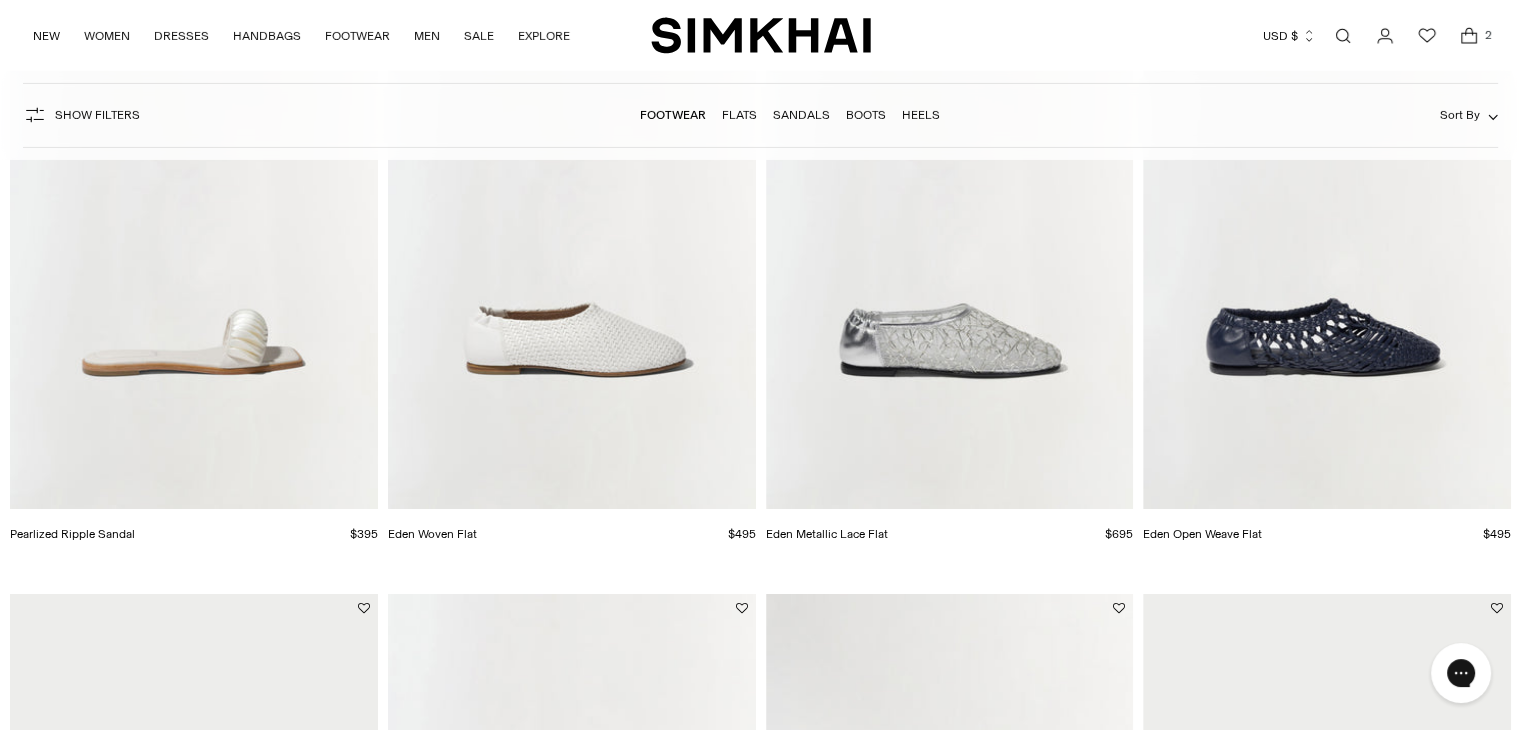 click at bounding box center [0, 0] 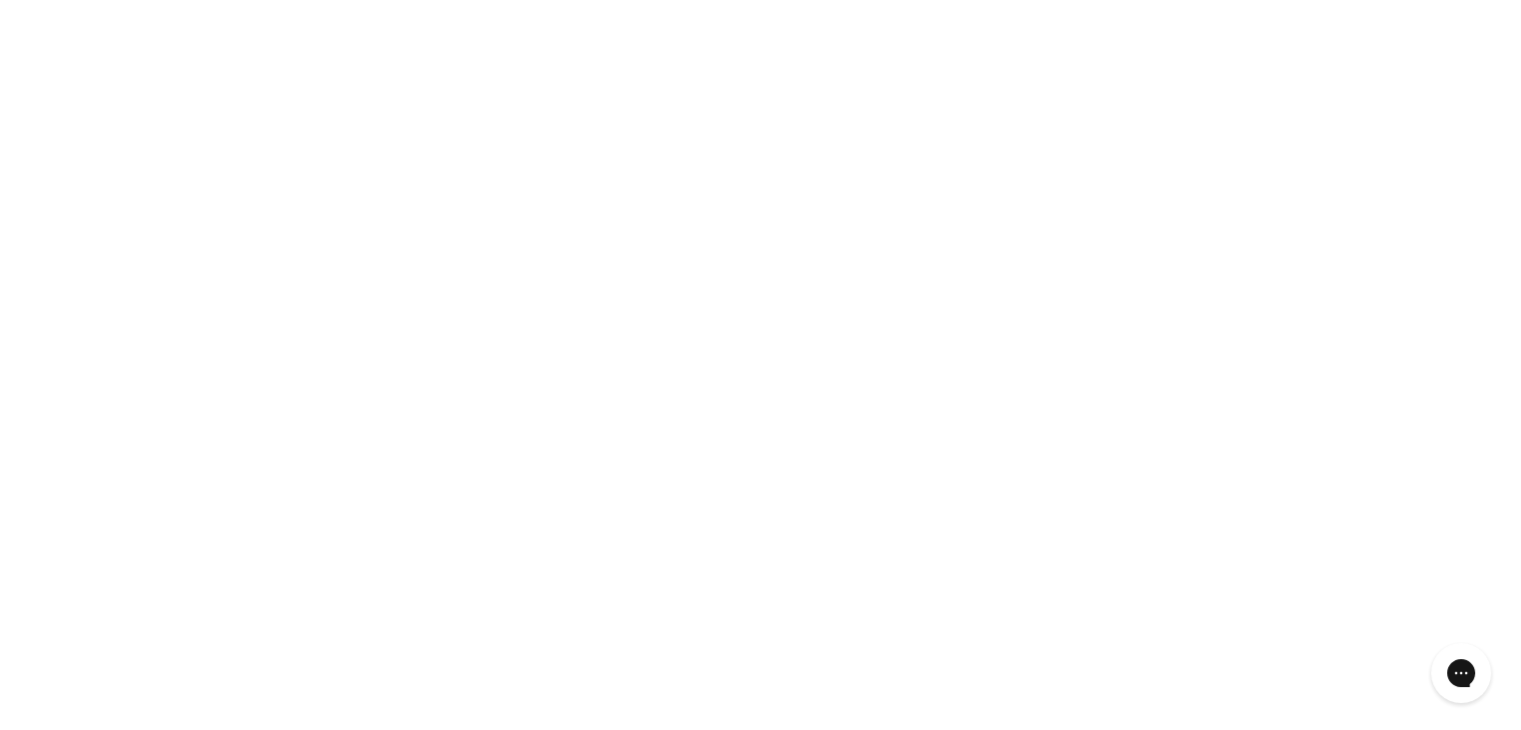 scroll, scrollTop: 7856, scrollLeft: 0, axis: vertical 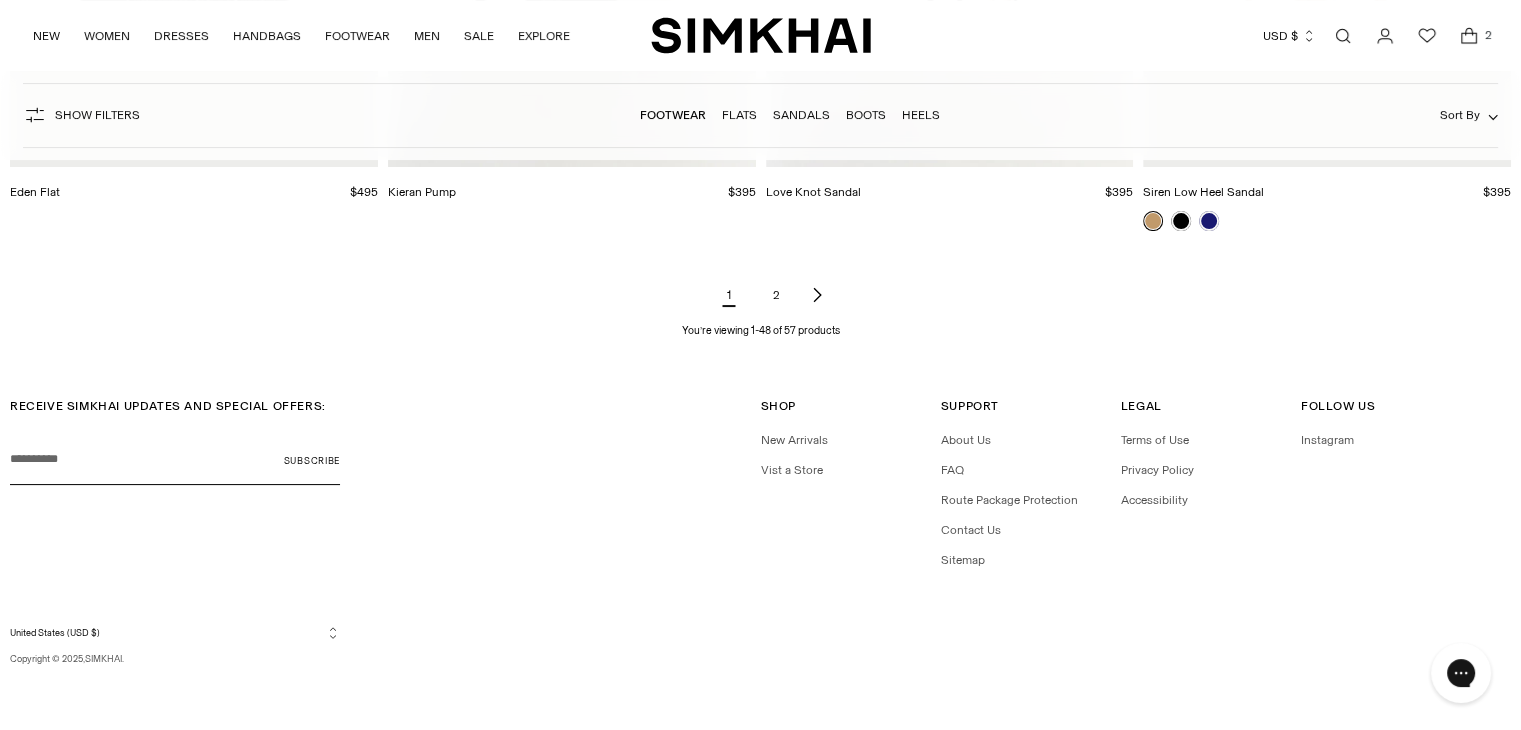 click on "RECEIVE SIMKHAI UPDATES AND SPECIAL OFFERS:
Your email
Subscribe
Shop
Shop
New Arrivals
Vist a Store
Support Support" at bounding box center (760, 493) 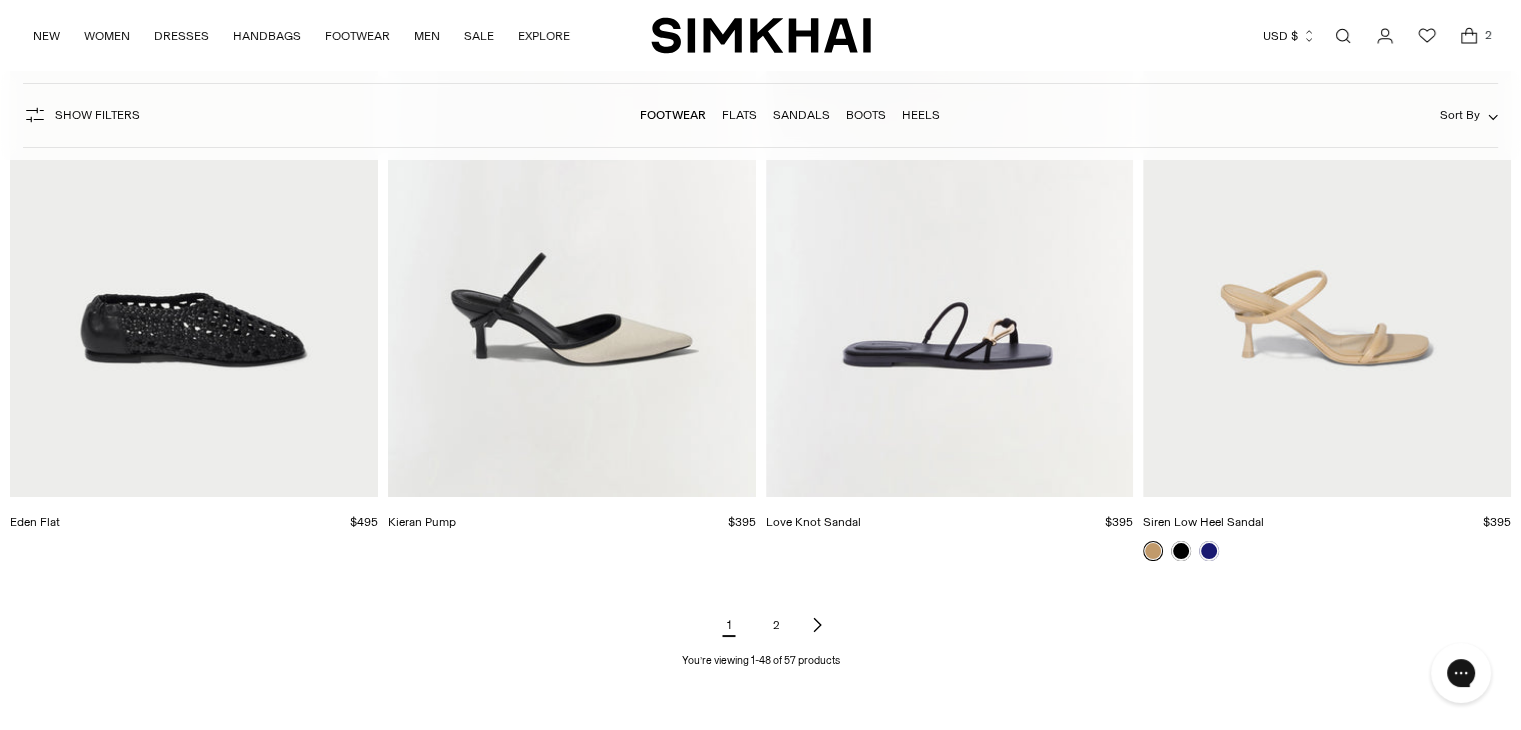 scroll, scrollTop: 7525, scrollLeft: 0, axis: vertical 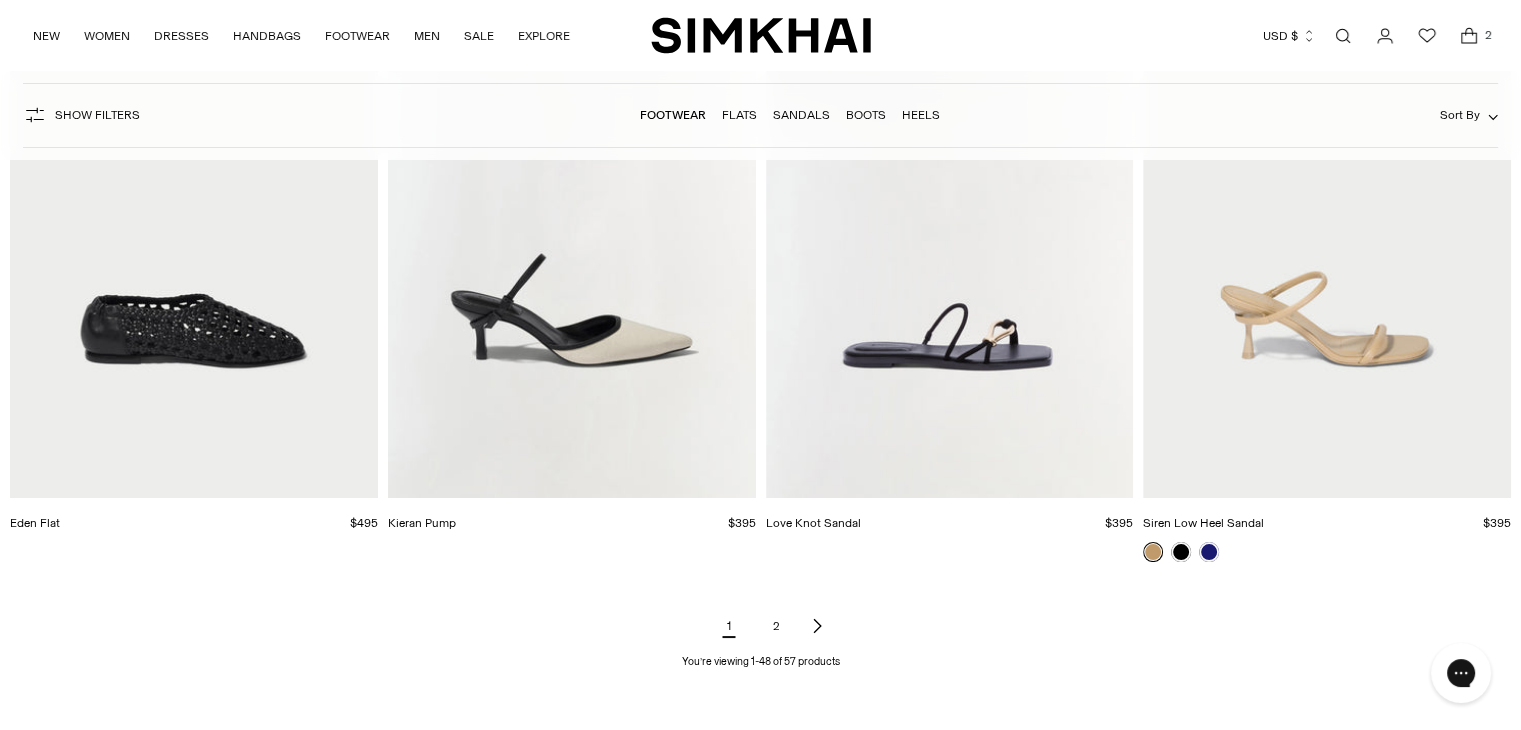 click on "2" at bounding box center [777, 626] 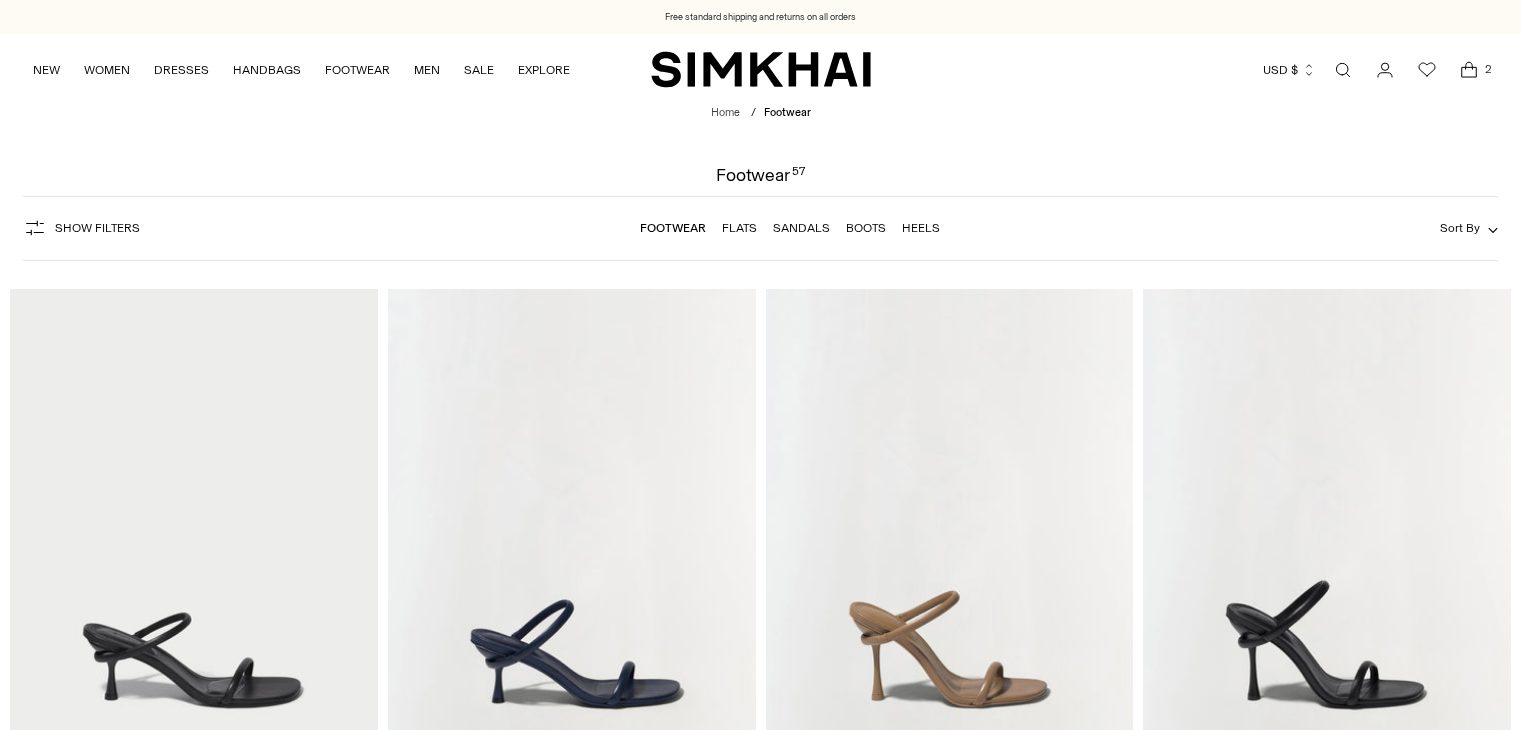 scroll, scrollTop: 0, scrollLeft: 0, axis: both 